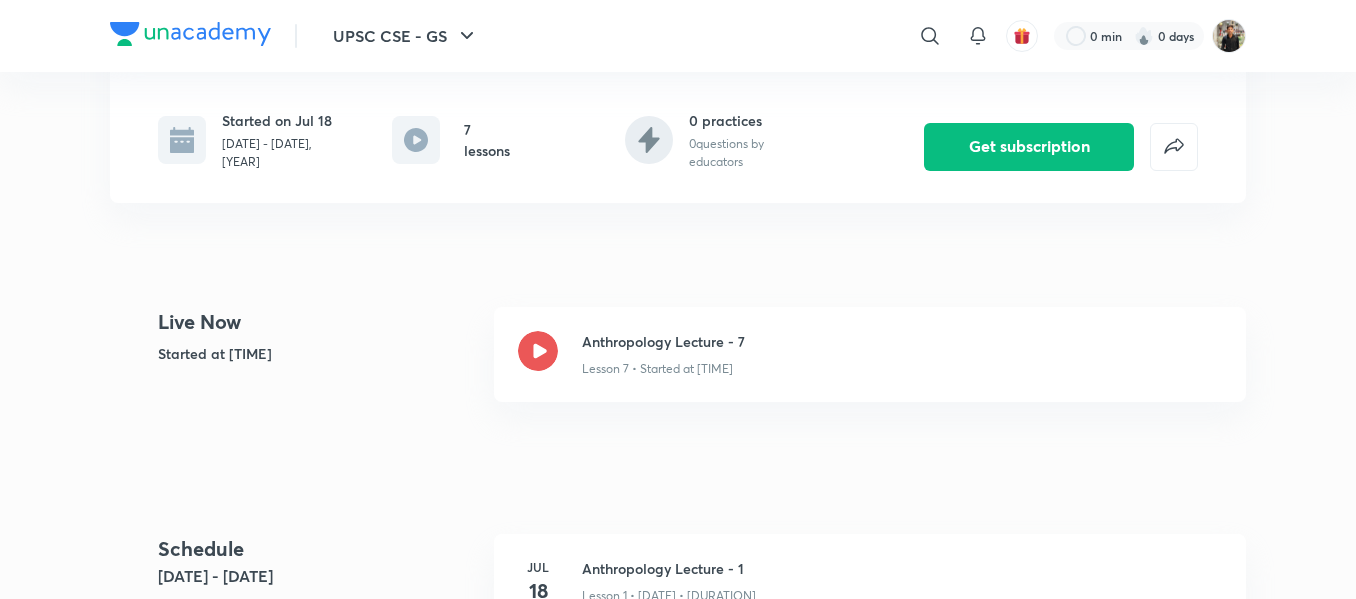 scroll, scrollTop: 395, scrollLeft: 0, axis: vertical 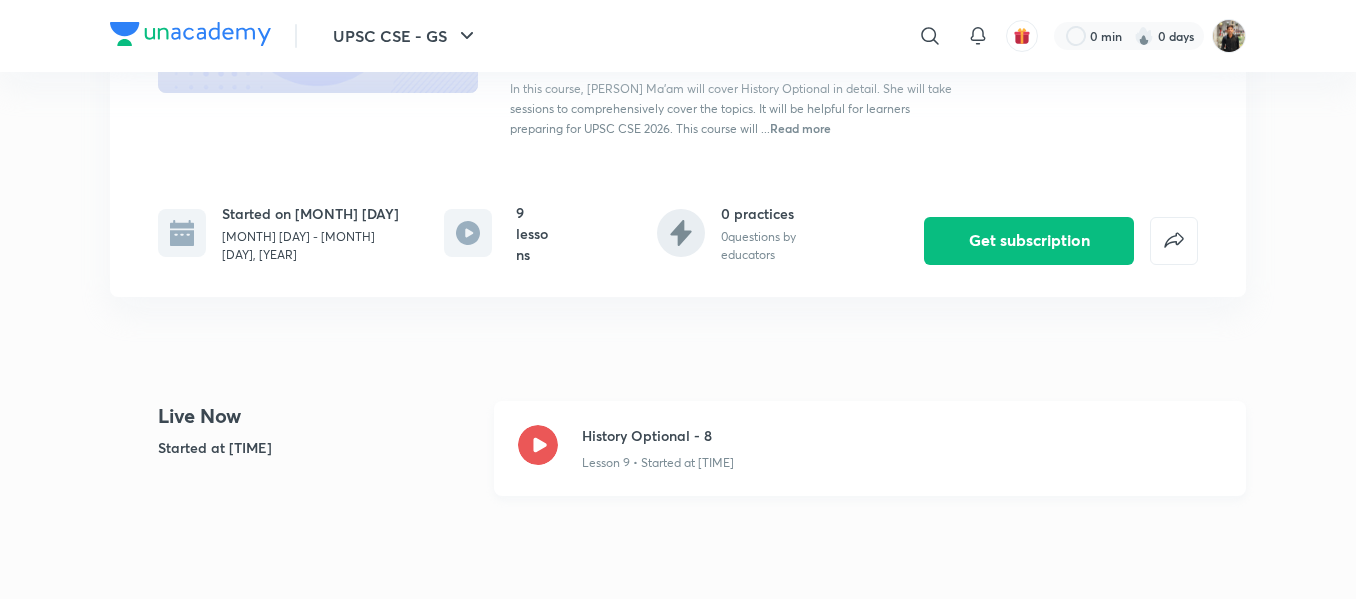 click 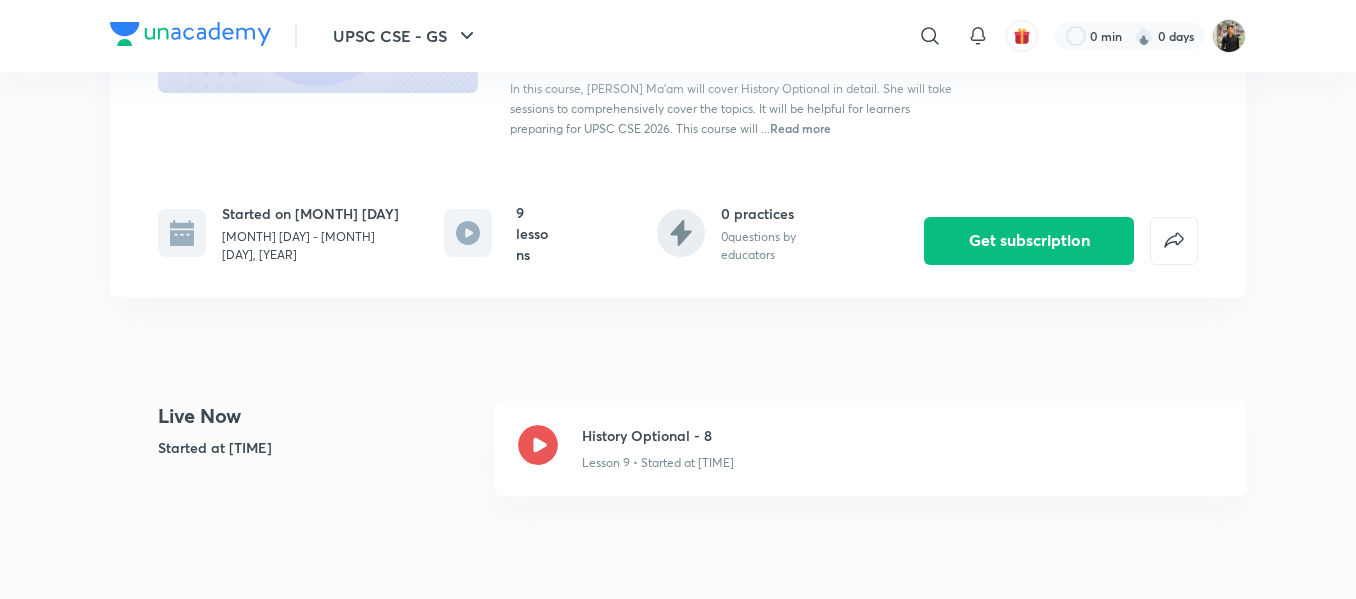 scroll, scrollTop: 0, scrollLeft: 0, axis: both 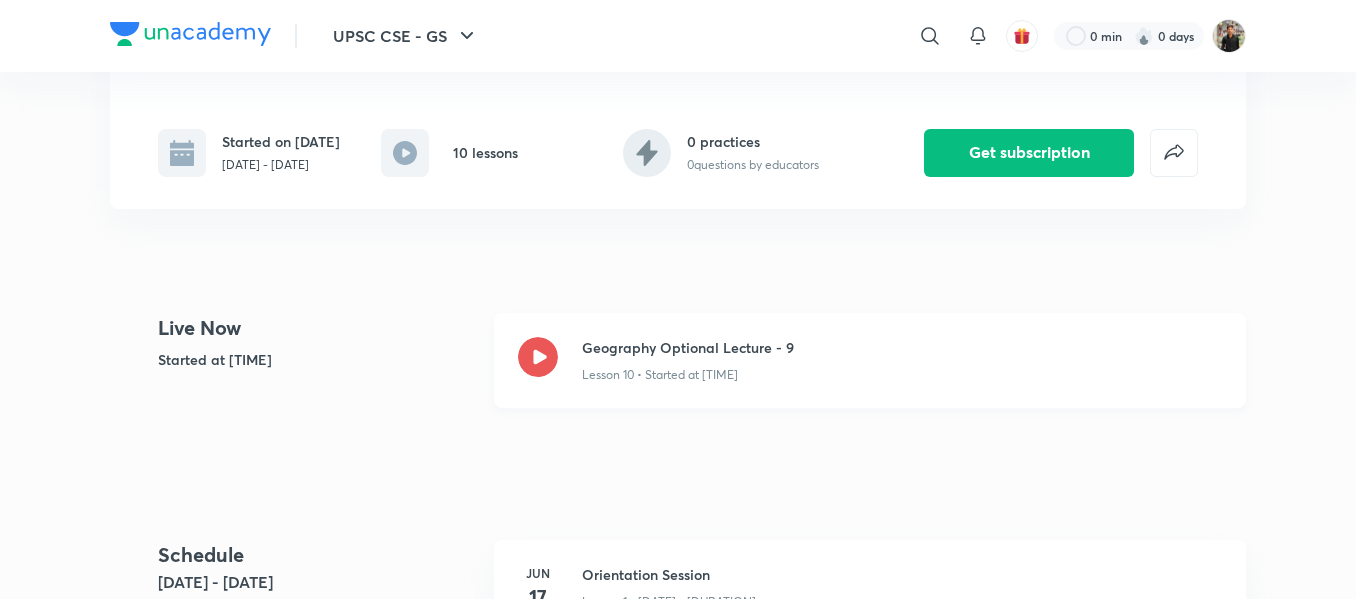 click 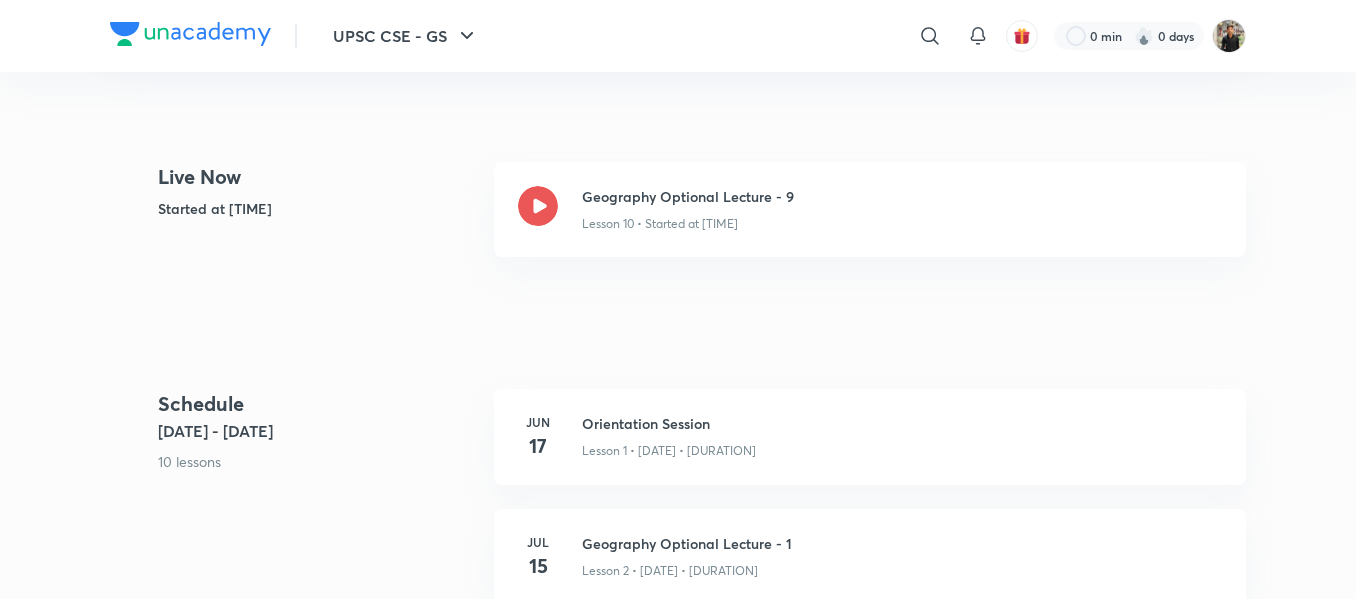 scroll, scrollTop: 0, scrollLeft: 0, axis: both 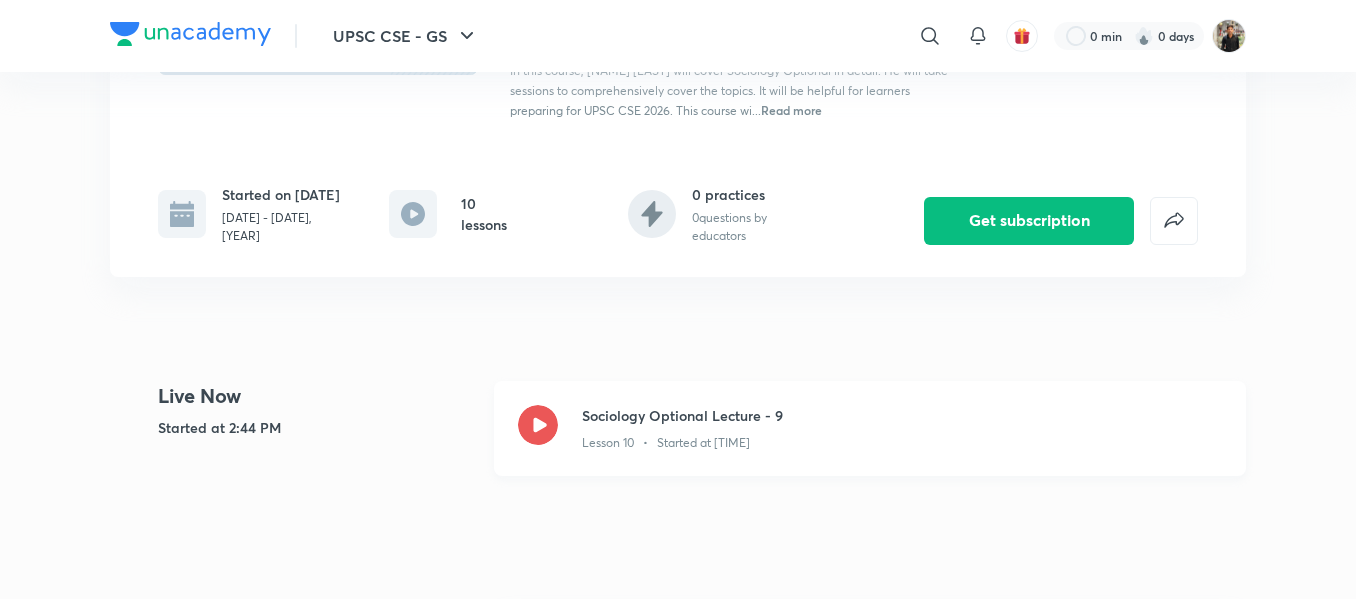 click 